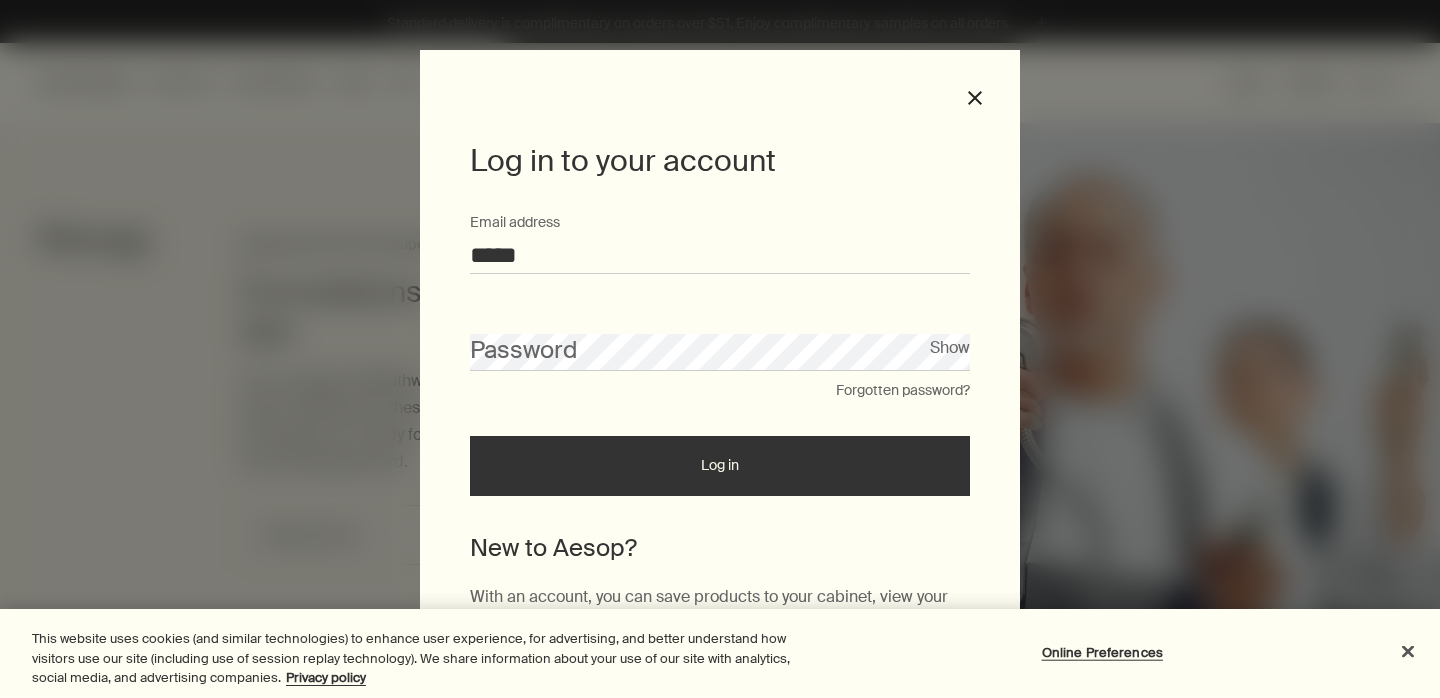 scroll, scrollTop: 0, scrollLeft: 0, axis: both 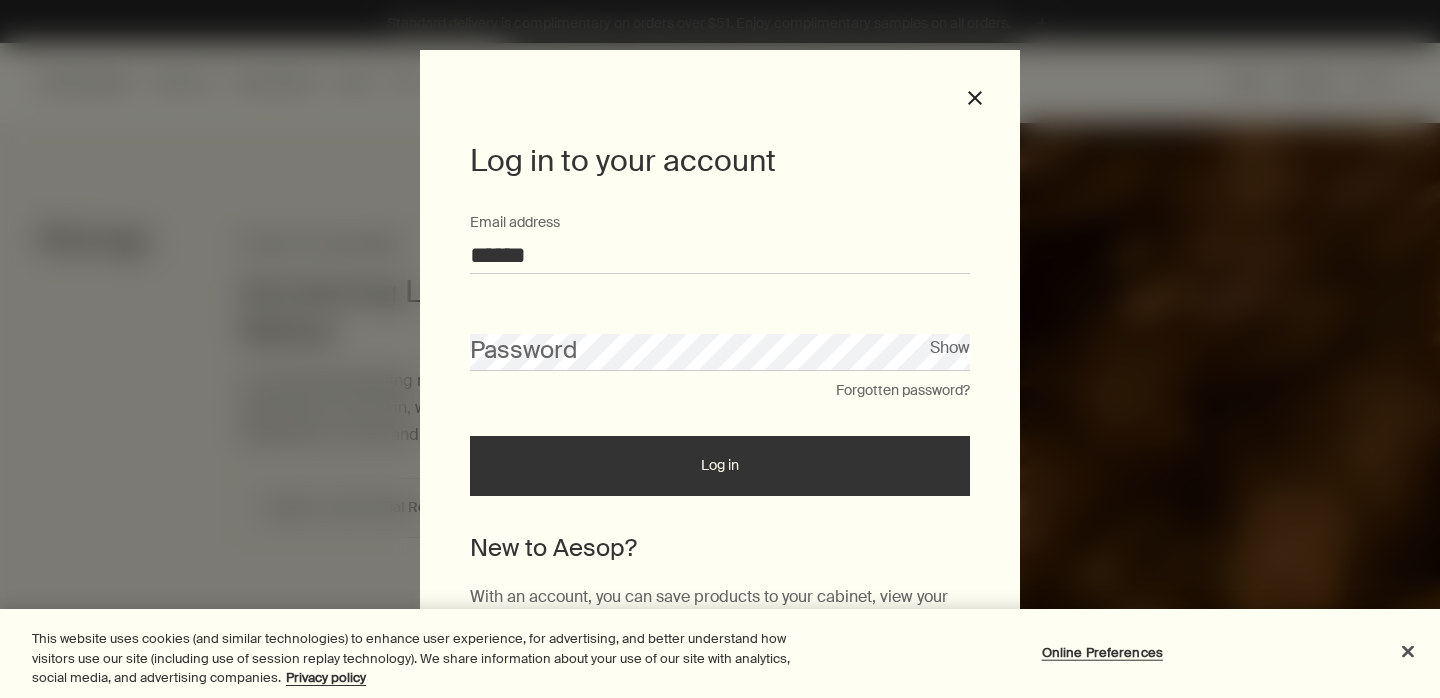 type on "**********" 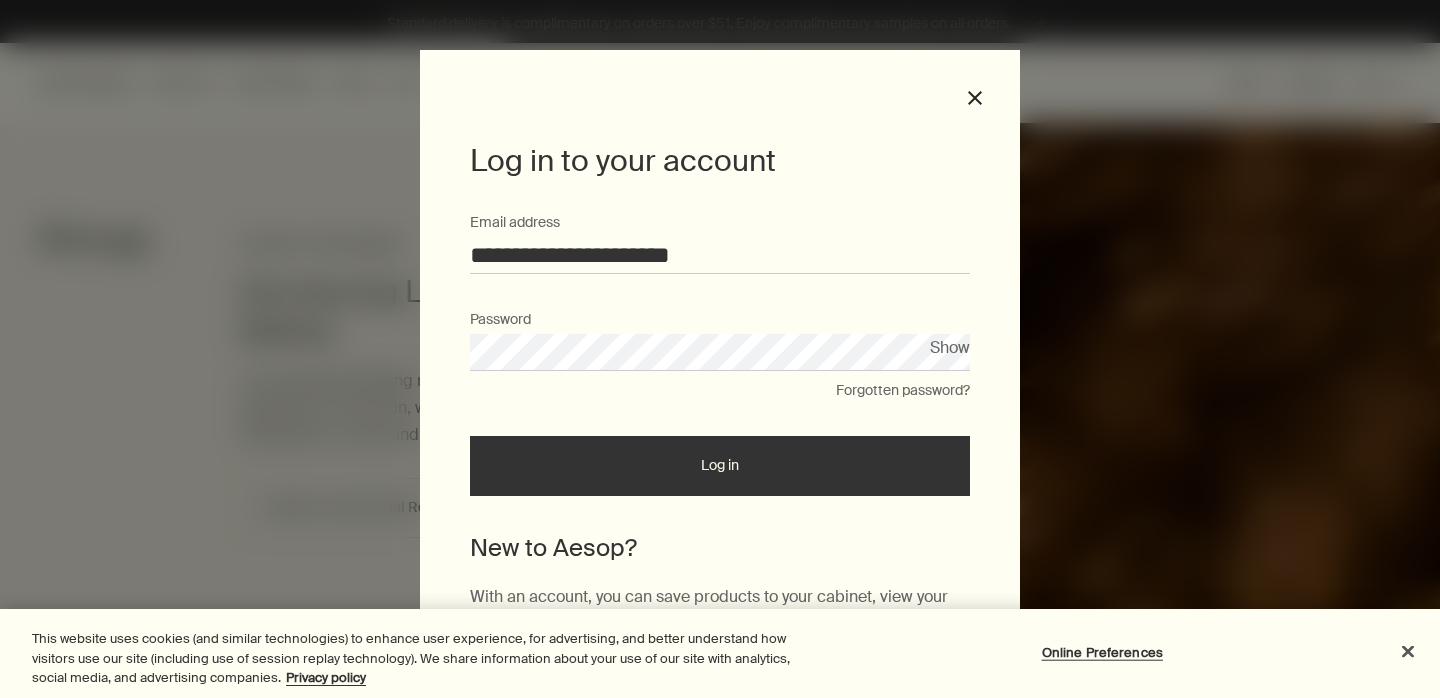 click on "Log in" at bounding box center (720, 466) 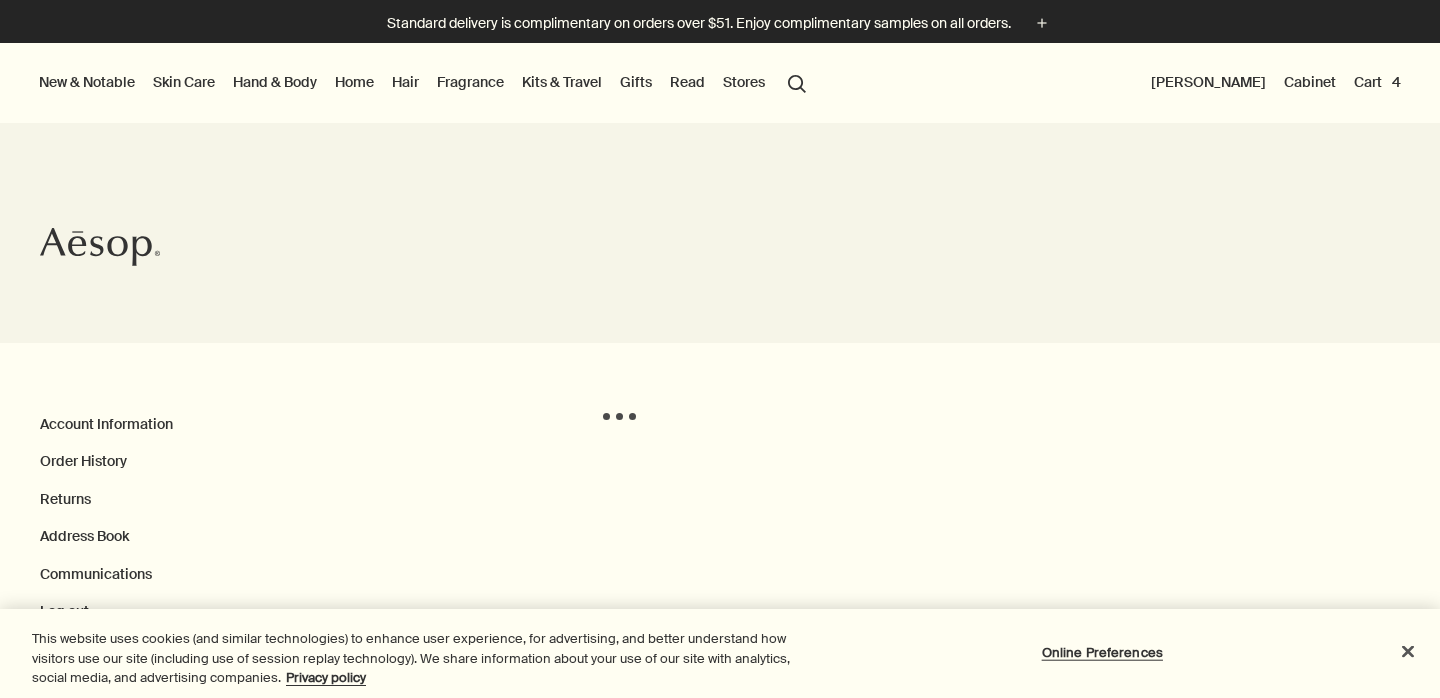 scroll, scrollTop: 0, scrollLeft: 0, axis: both 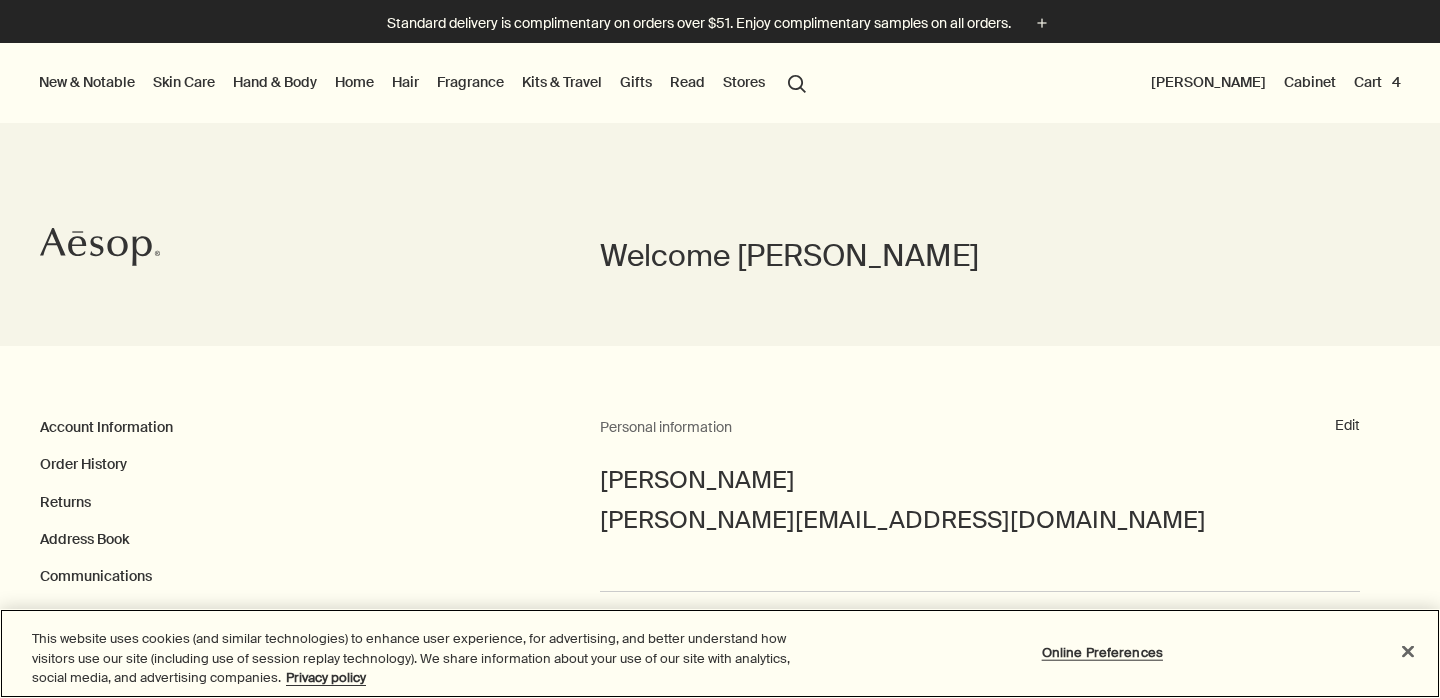 click at bounding box center (1408, 651) 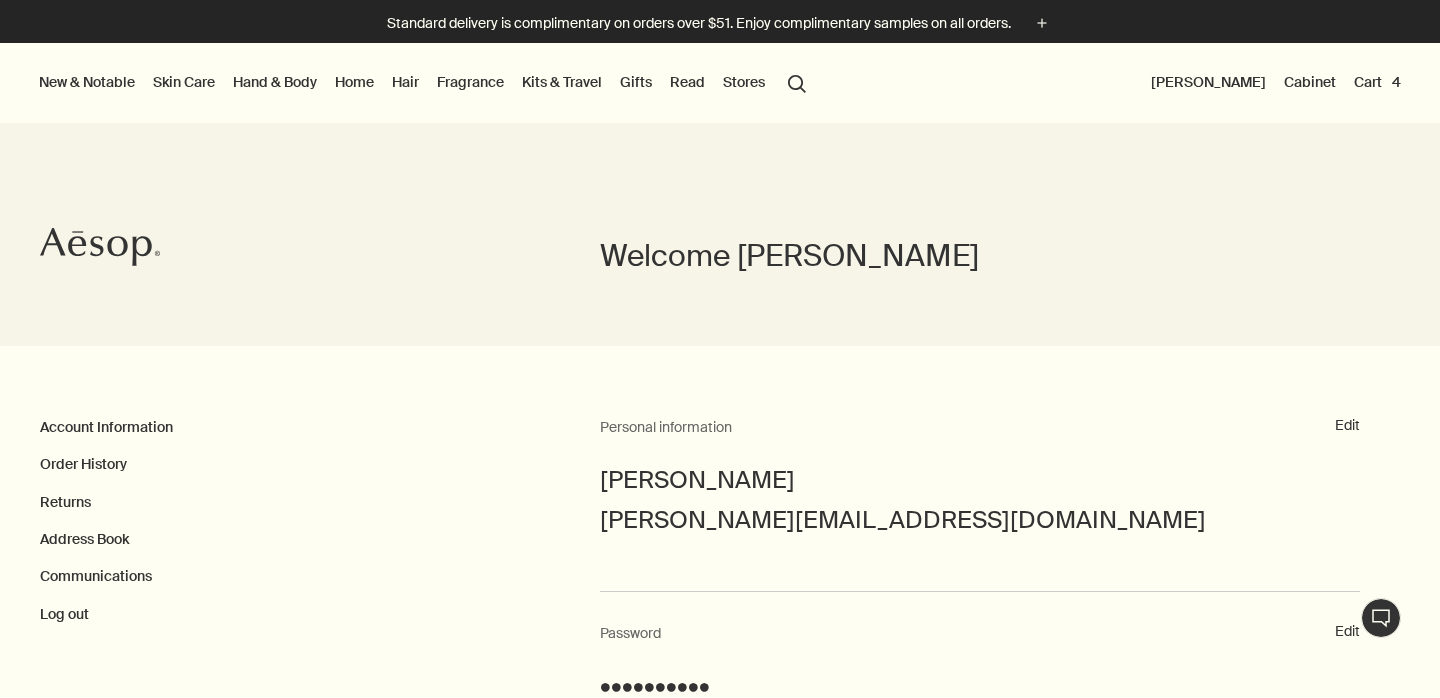 click on "Hand & Body" at bounding box center [275, 82] 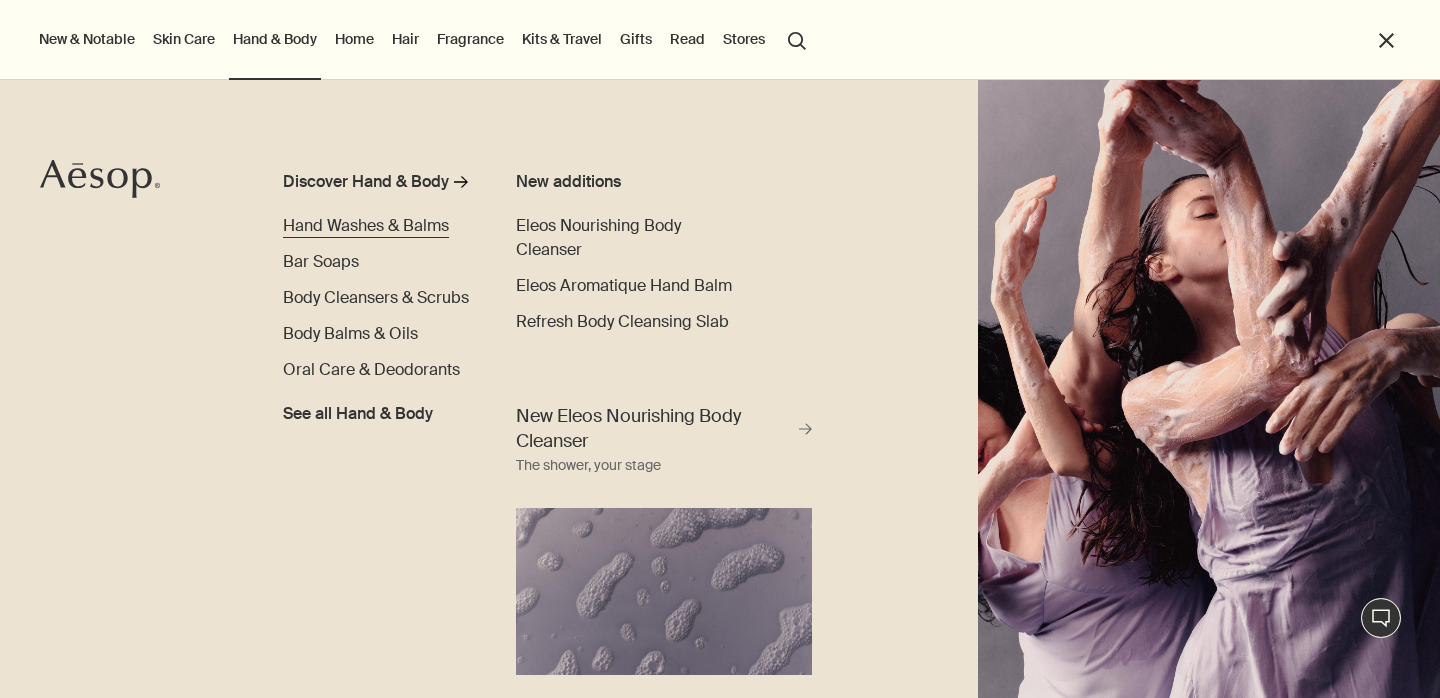 click on "Hand Washes & Balms" at bounding box center [366, 225] 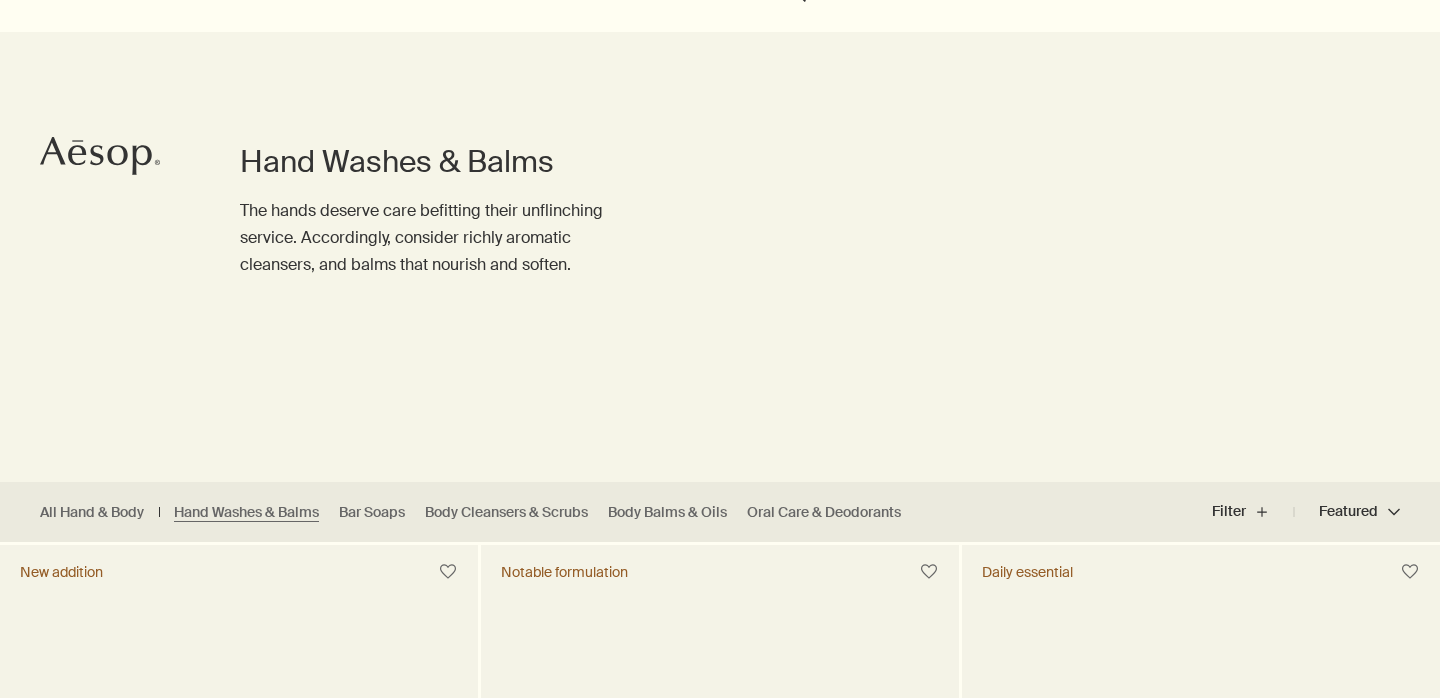 scroll, scrollTop: 0, scrollLeft: 0, axis: both 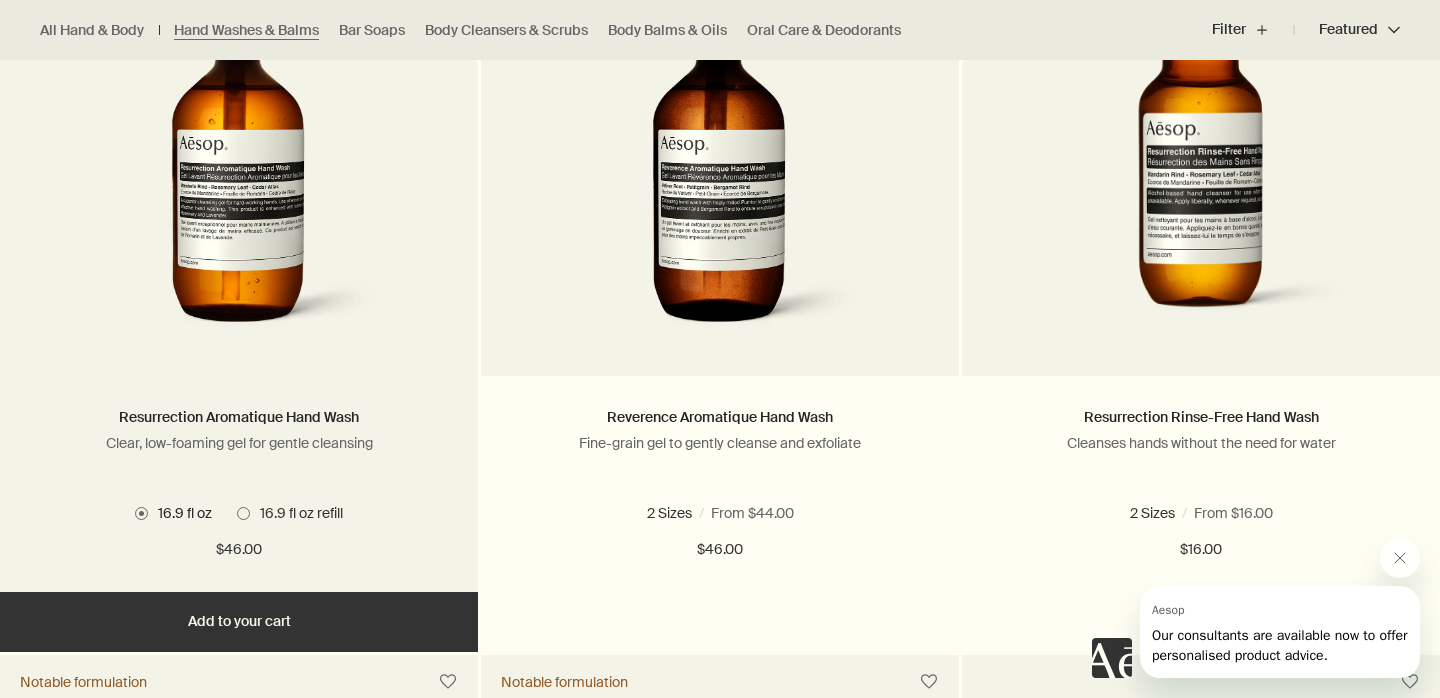 click at bounding box center [243, 513] 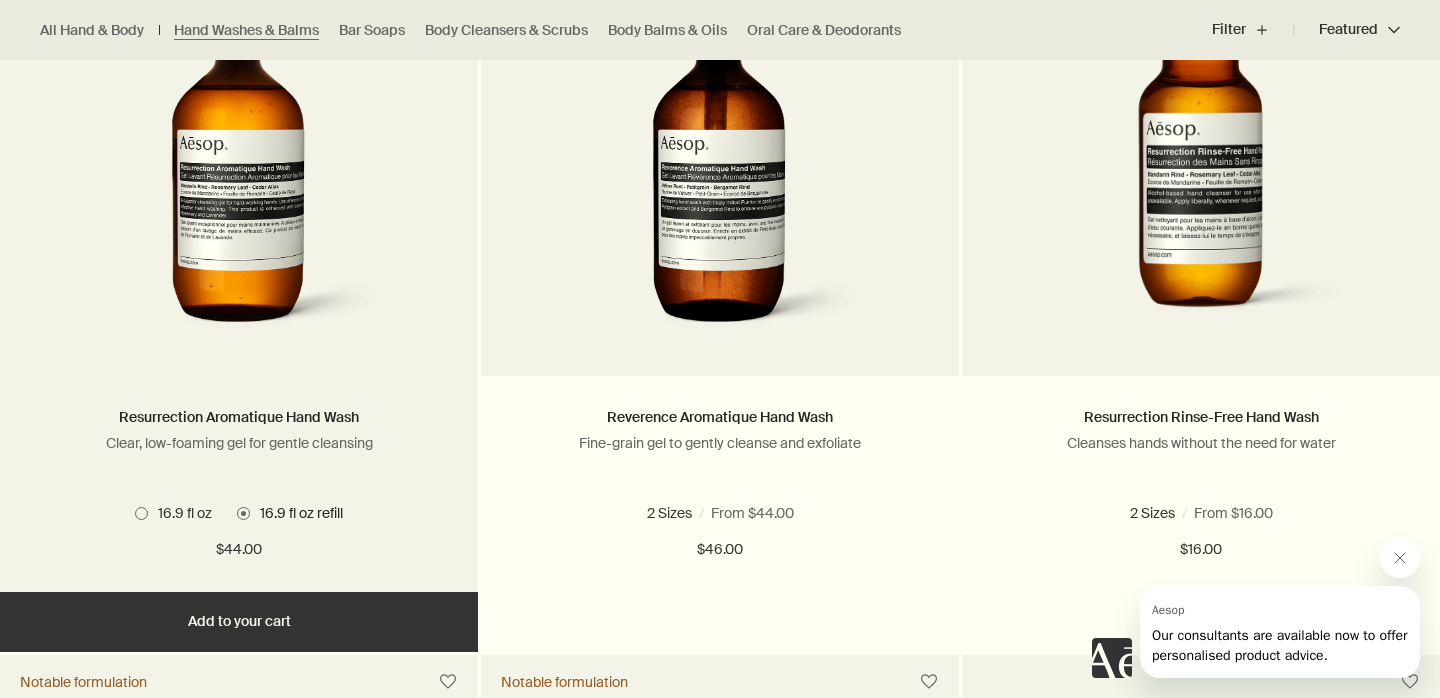 click on "Add Add to your cart" at bounding box center (239, 622) 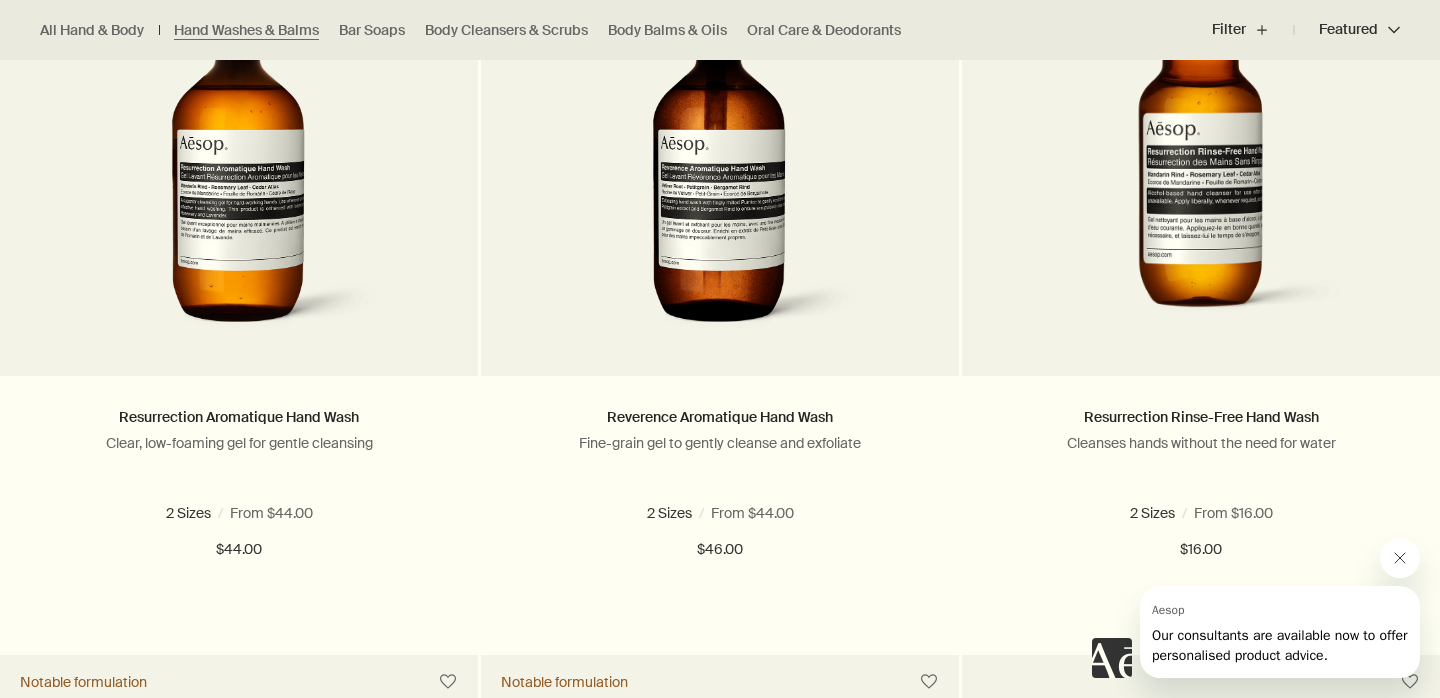 click 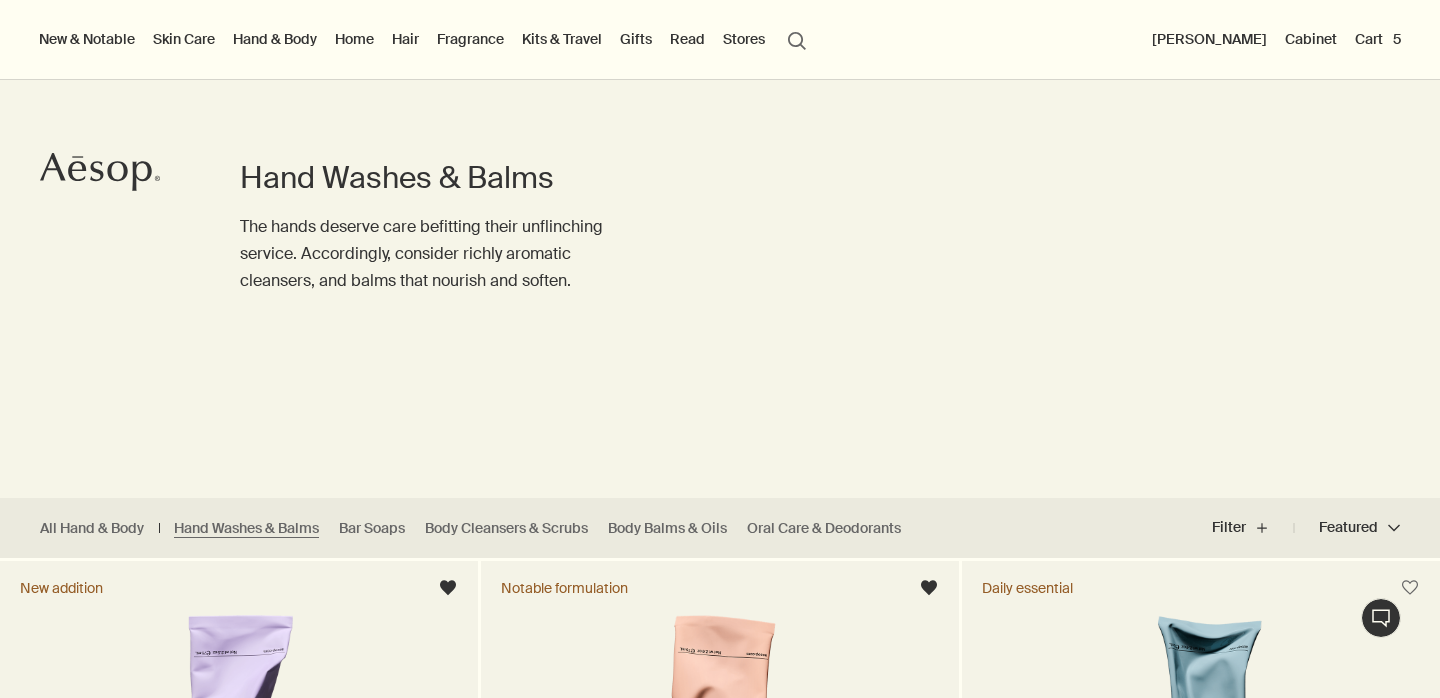 scroll, scrollTop: 59, scrollLeft: 0, axis: vertical 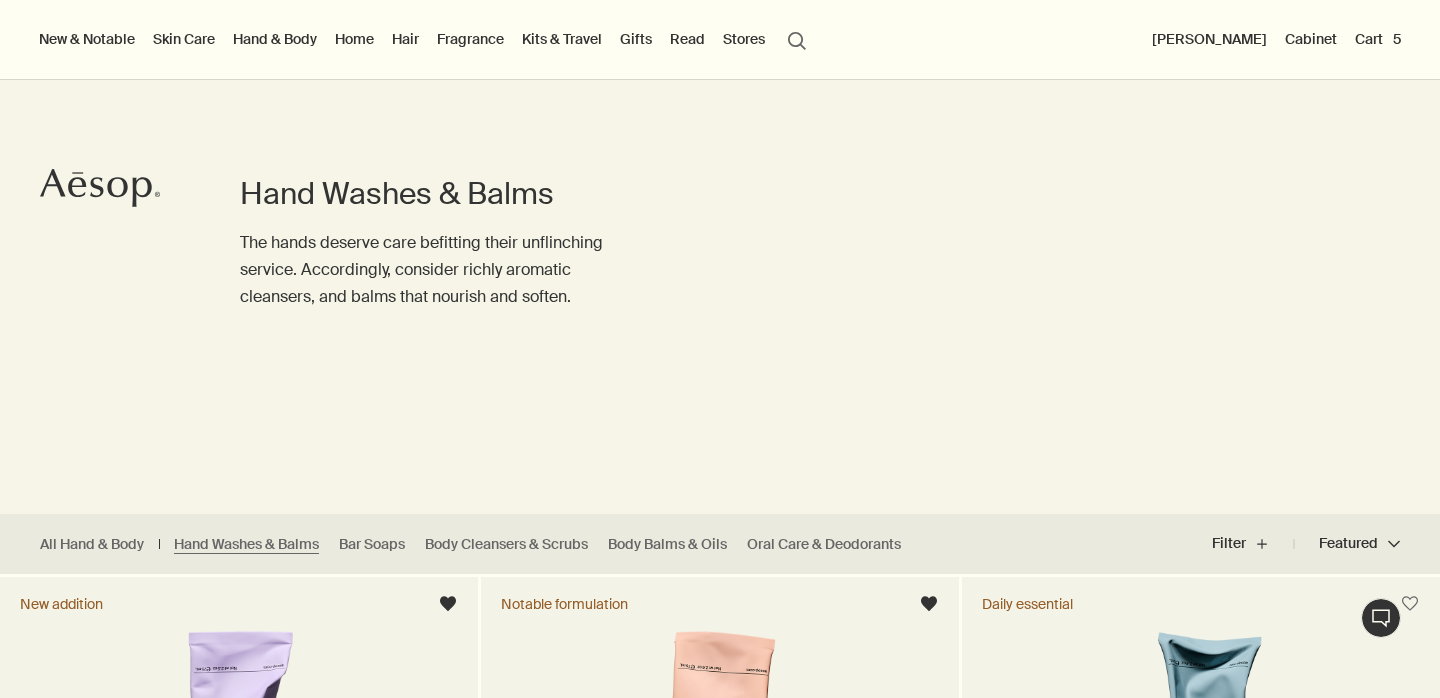 click on "Cart 5" at bounding box center [1378, 39] 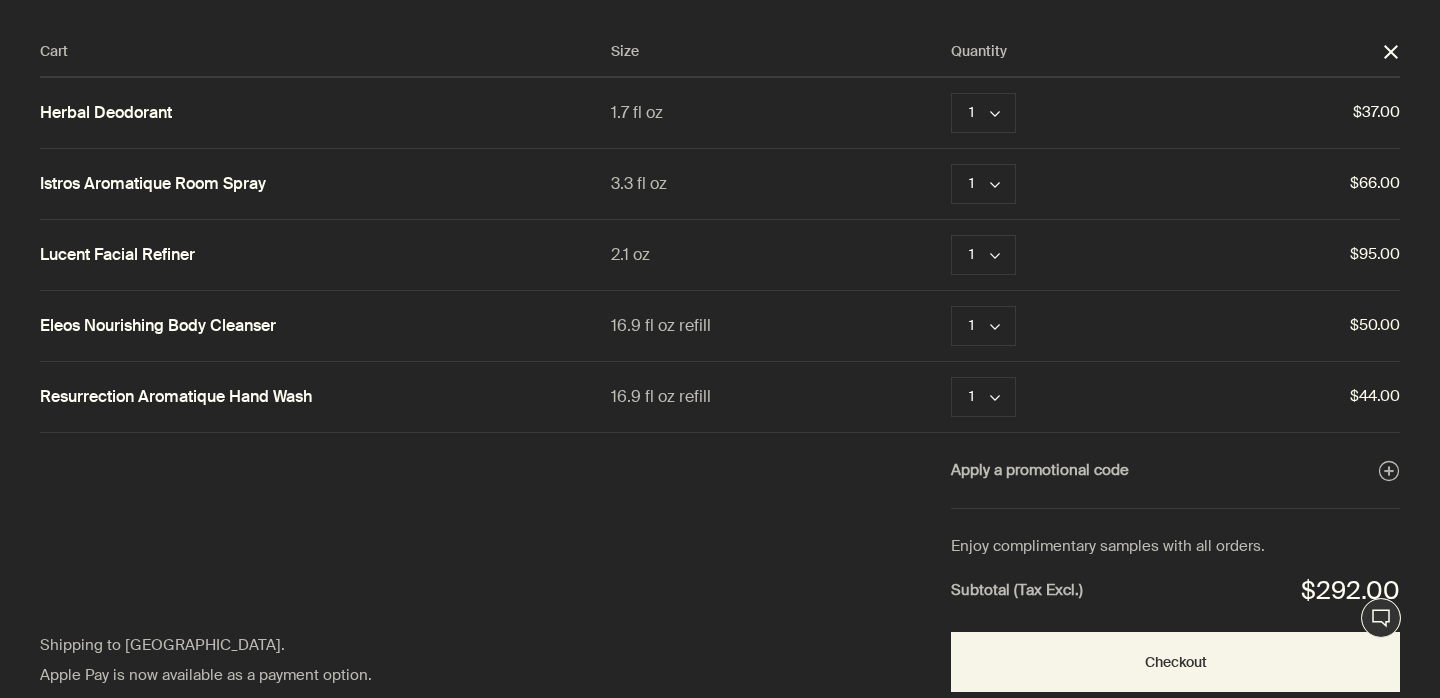 scroll, scrollTop: 0, scrollLeft: 0, axis: both 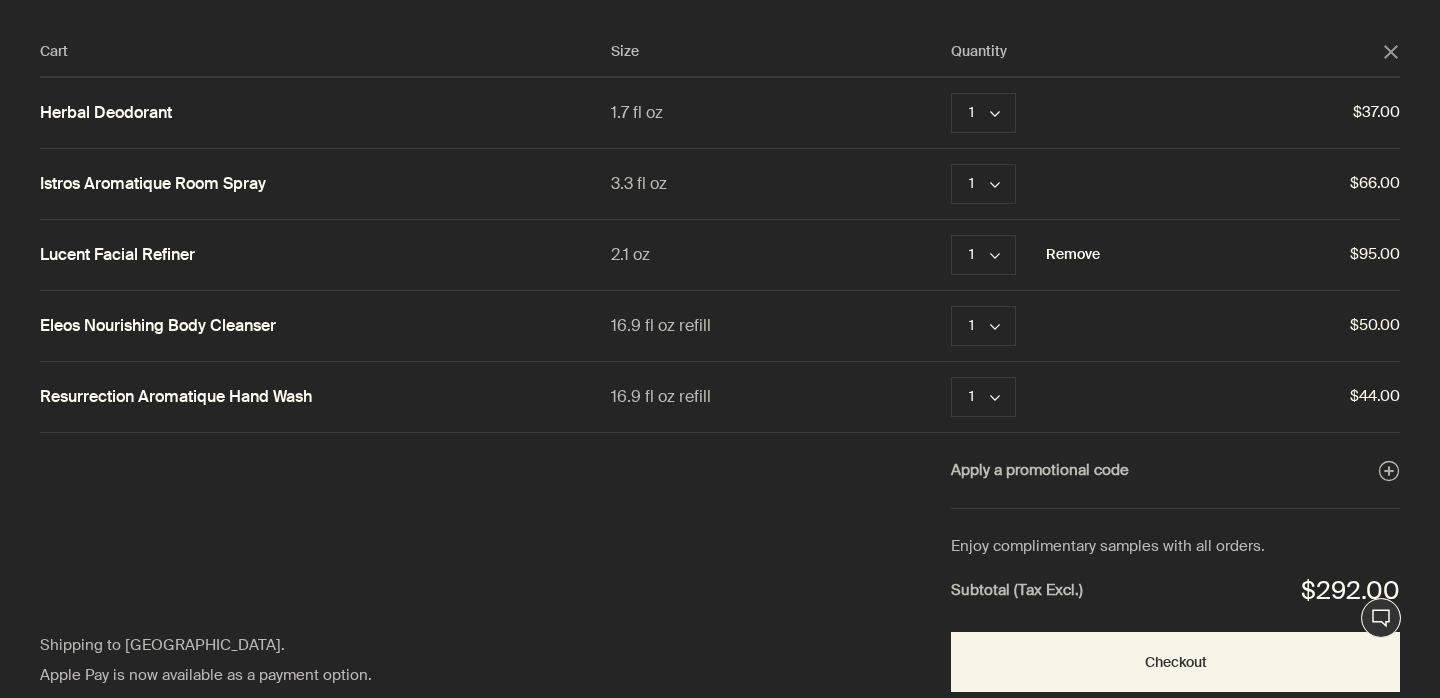 click on "Remove" at bounding box center (1073, 255) 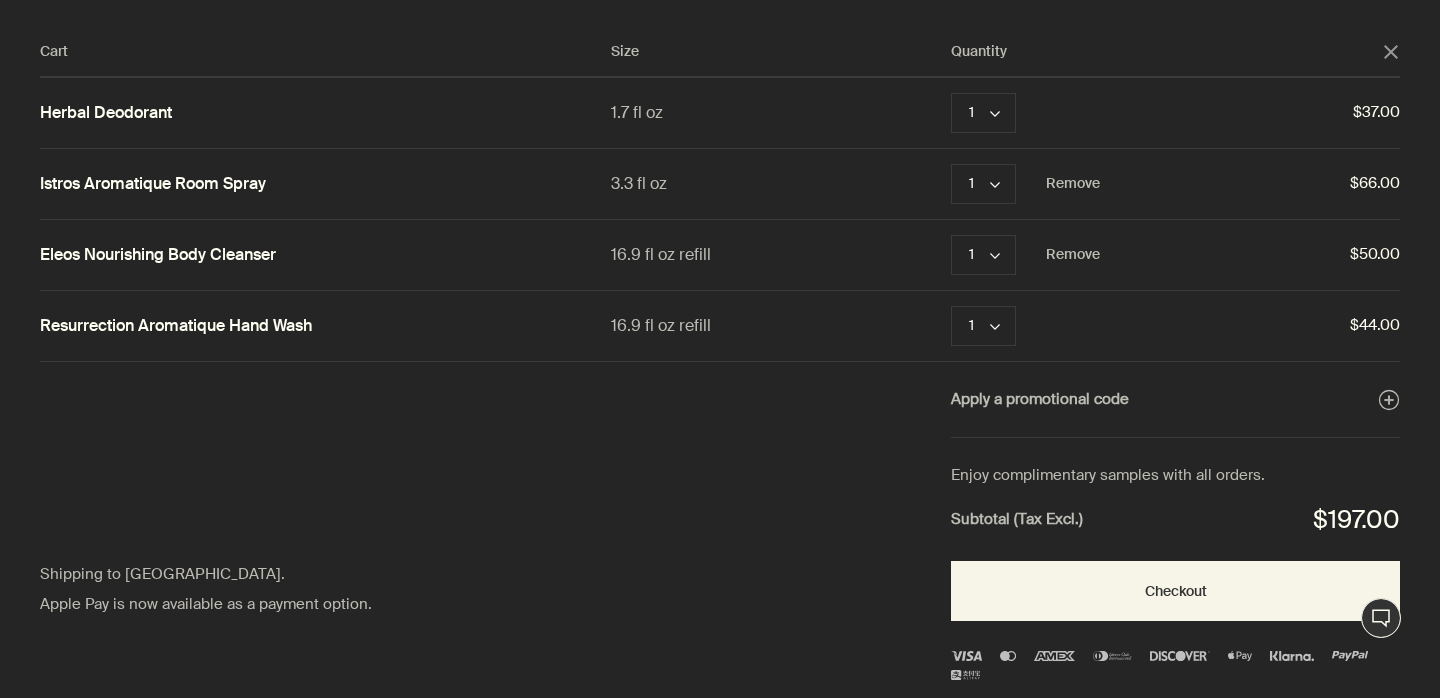 click on "Istros Aromatique Room Spray" at bounding box center [153, 184] 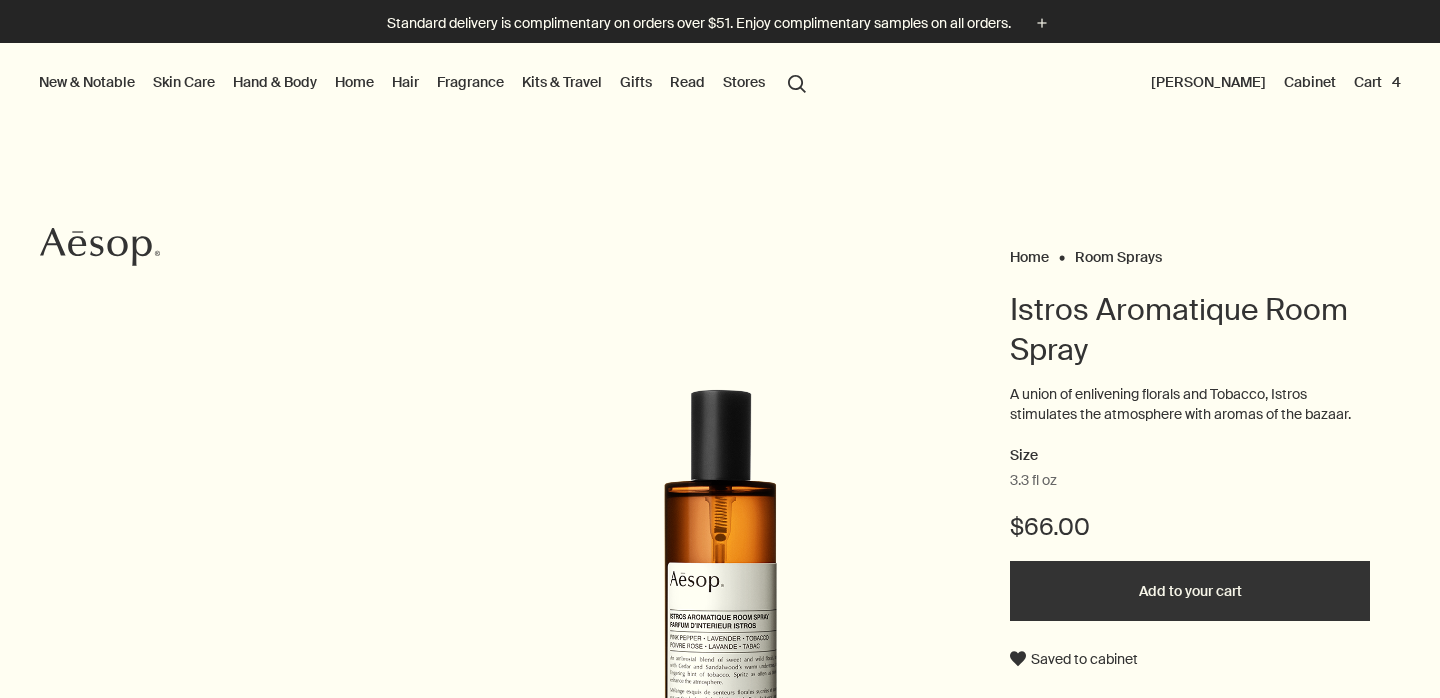scroll, scrollTop: 0, scrollLeft: 0, axis: both 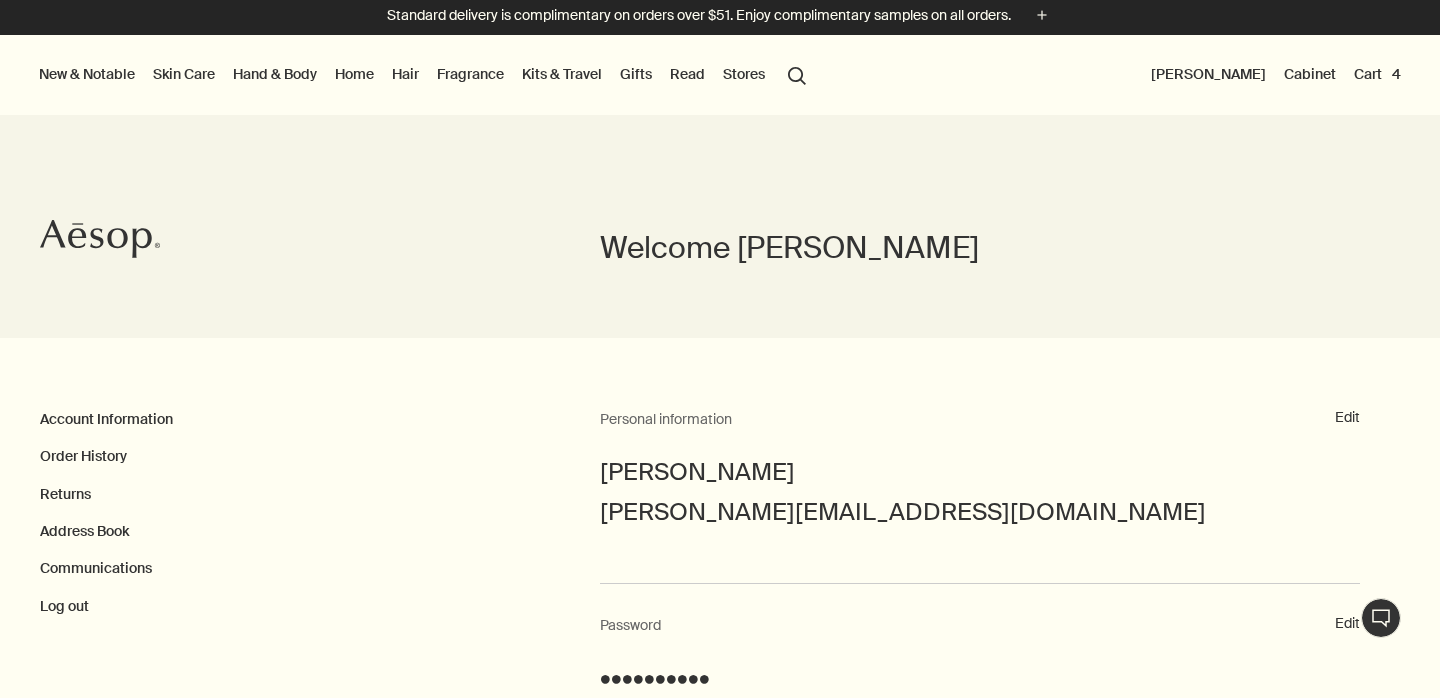 click on "Cabinet" at bounding box center (1310, 74) 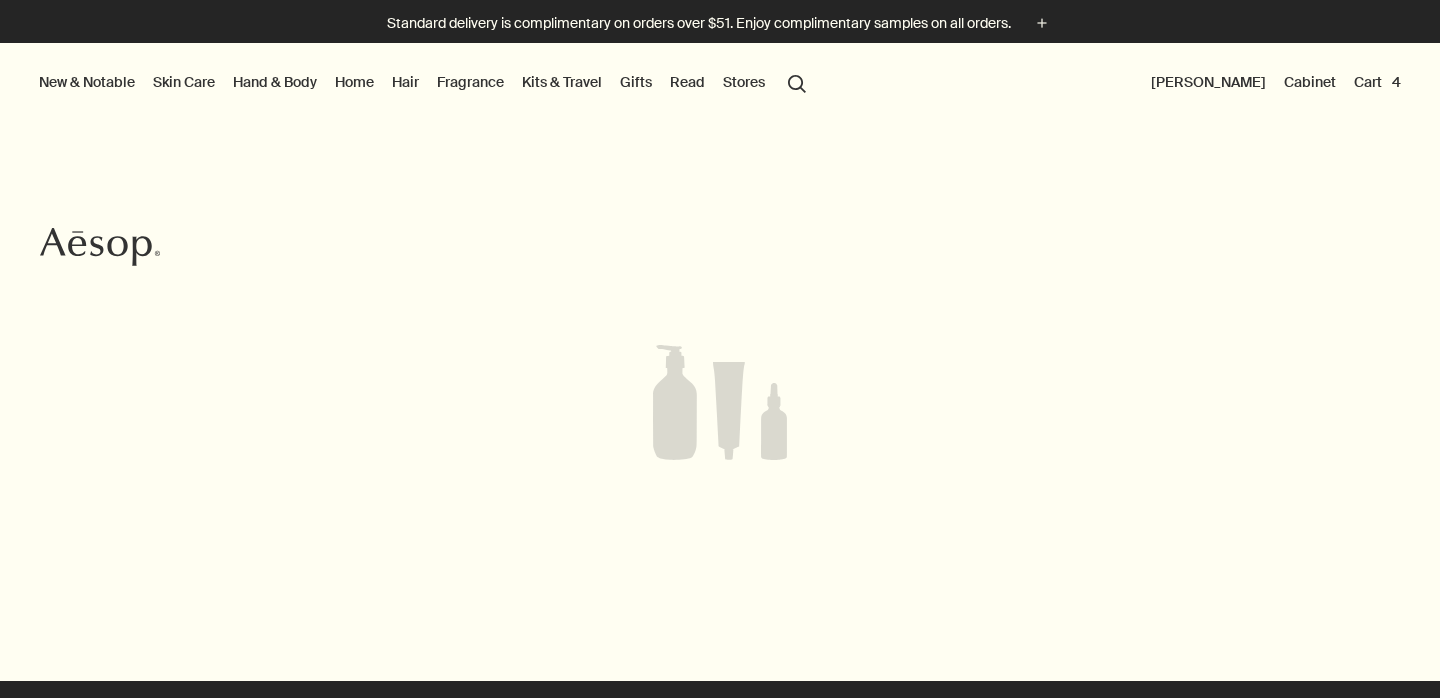 scroll, scrollTop: 0, scrollLeft: 0, axis: both 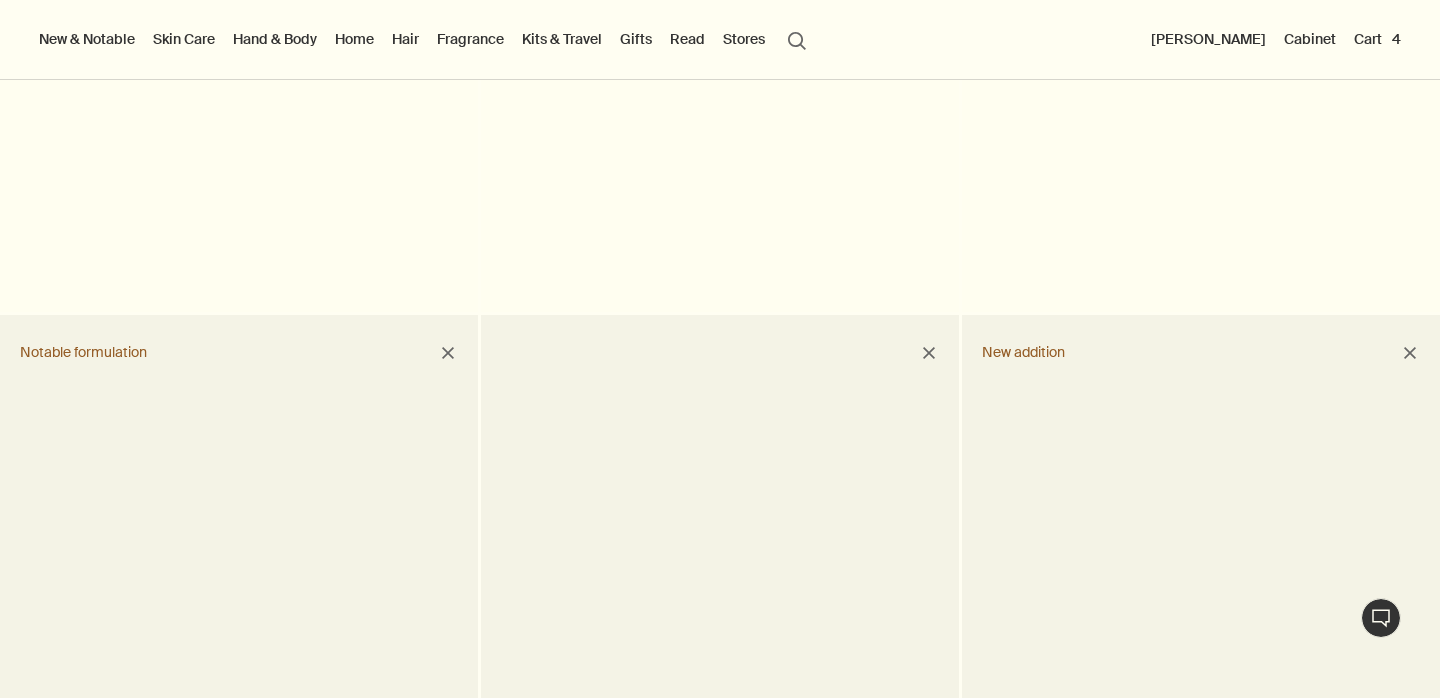 click on "Cart 4" at bounding box center [1377, 39] 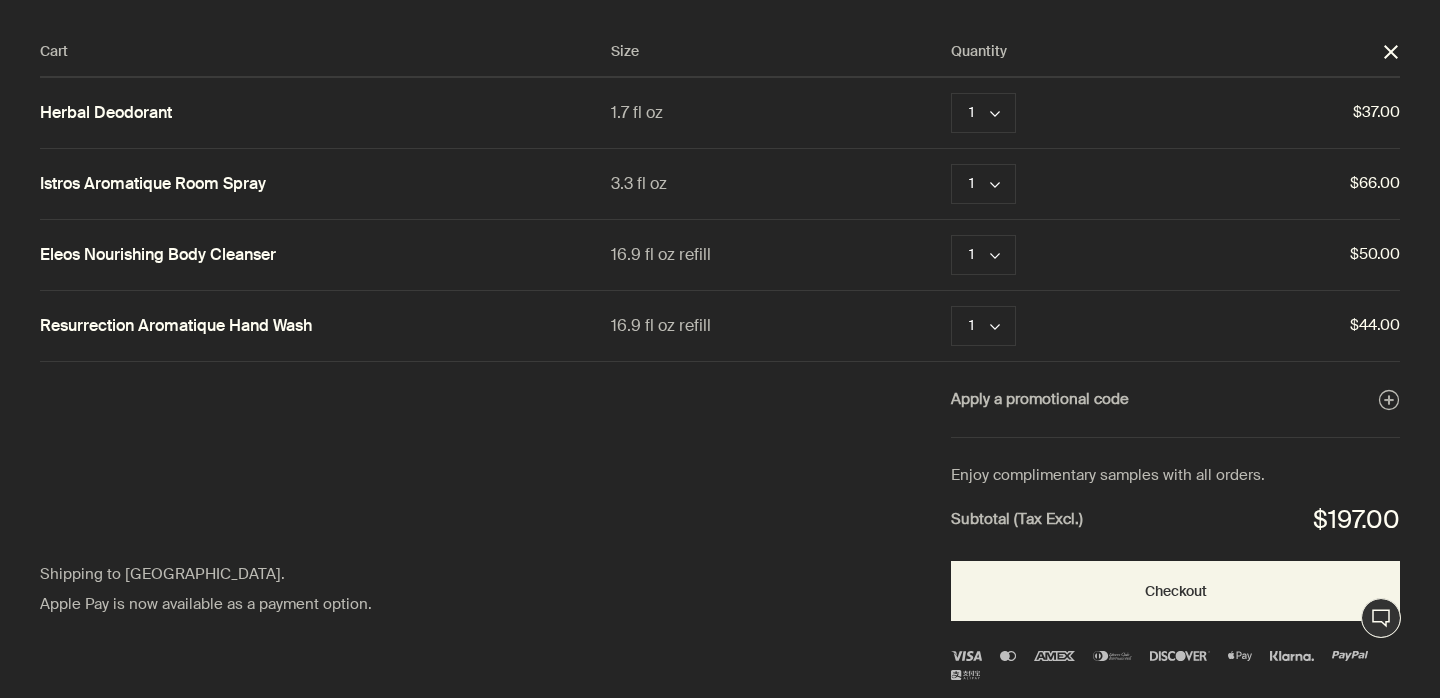 scroll, scrollTop: 0, scrollLeft: 0, axis: both 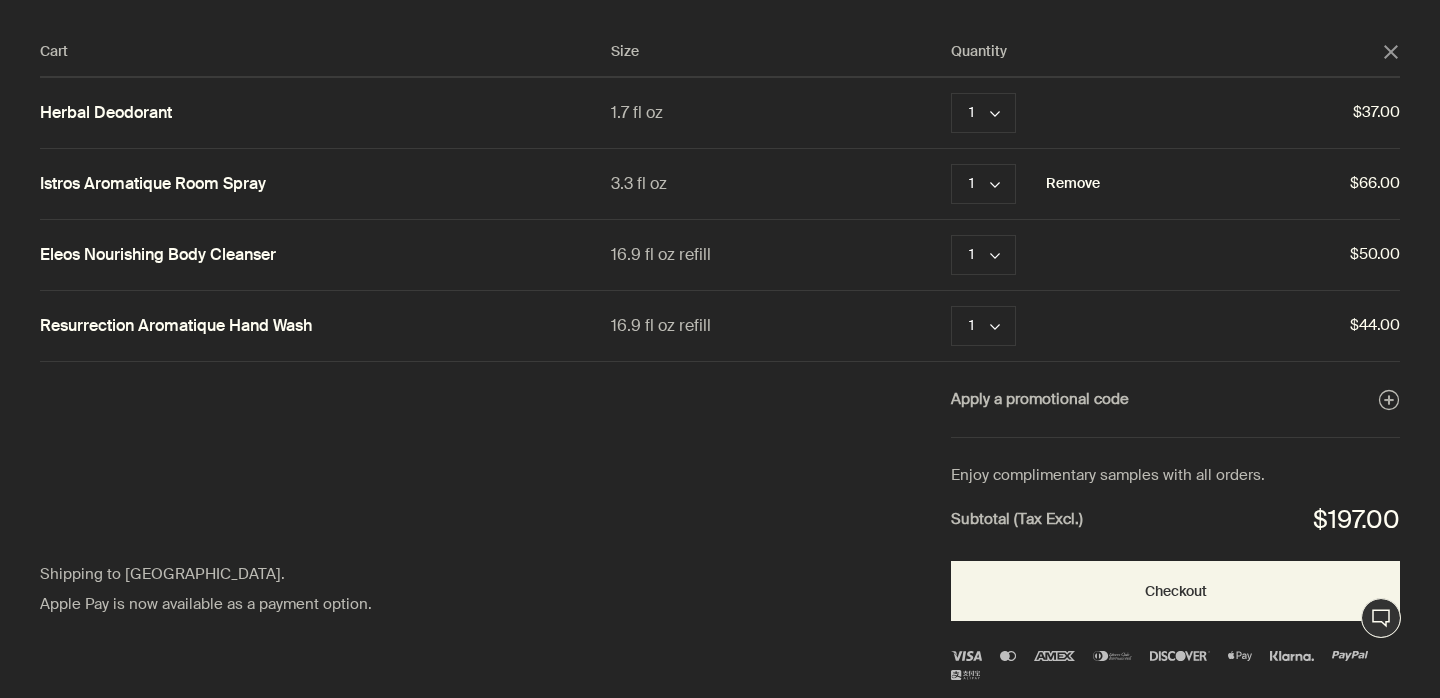 click on "Remove" at bounding box center (1073, 184) 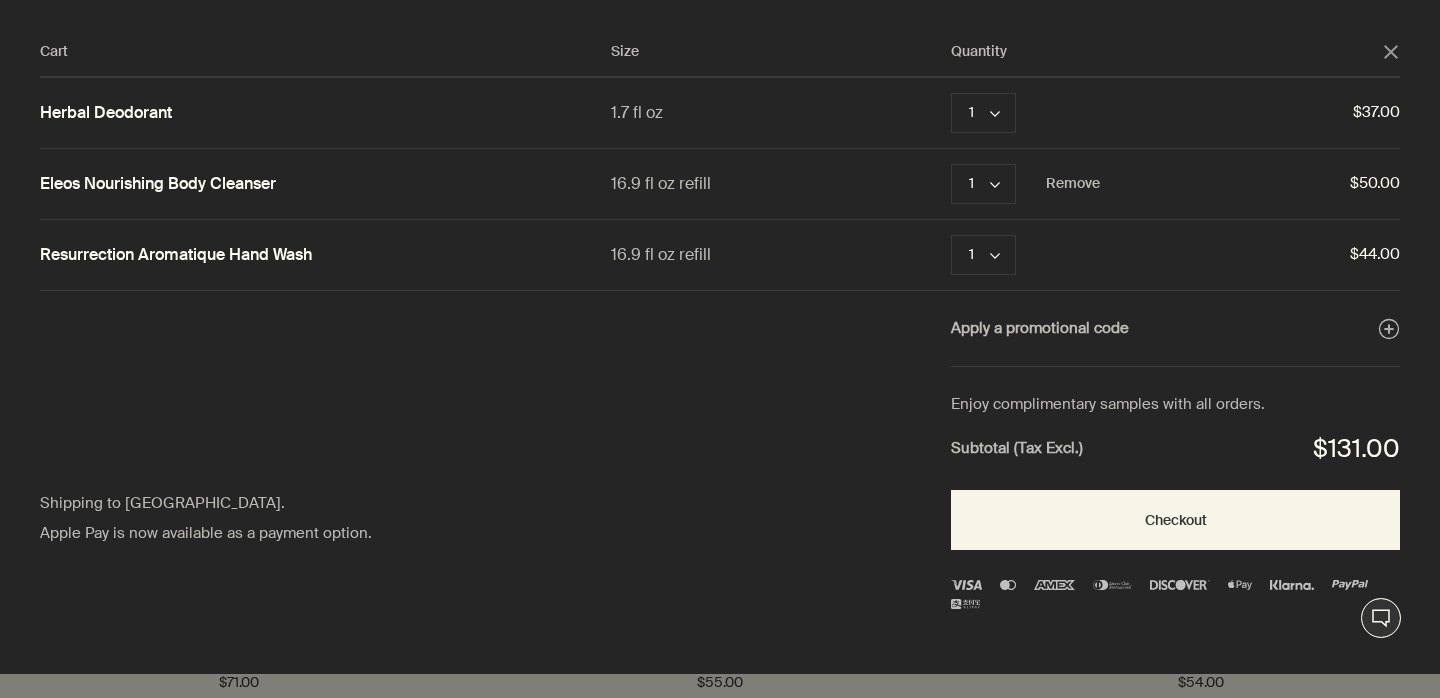 scroll, scrollTop: 0, scrollLeft: 0, axis: both 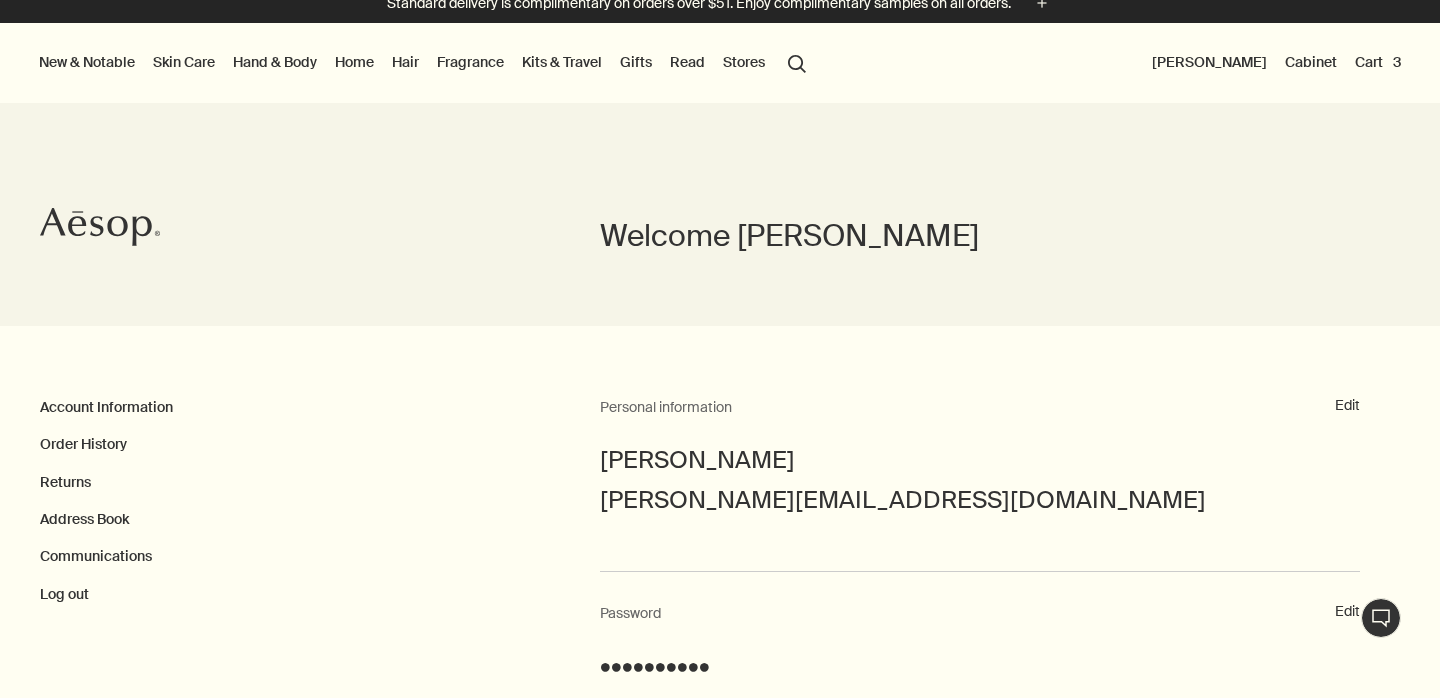 click on "Skin Care" at bounding box center (184, 62) 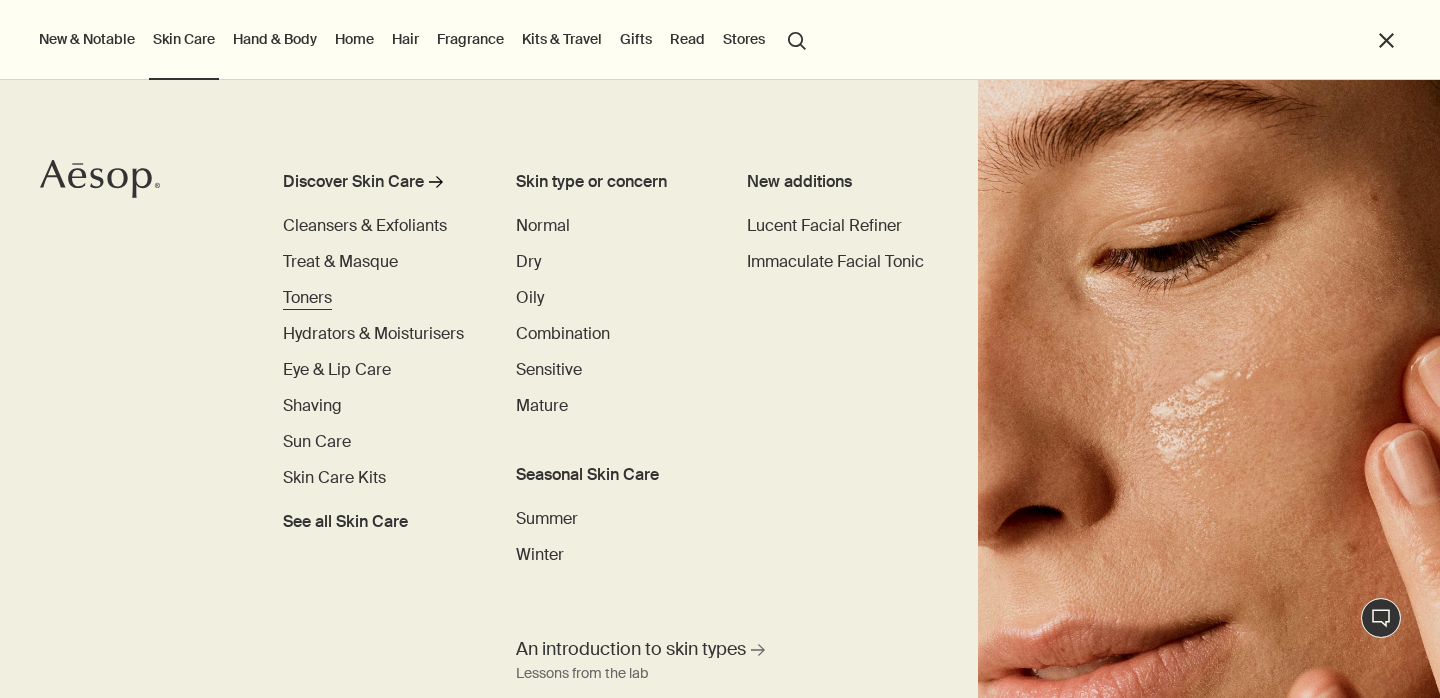 click on "Toners" at bounding box center [307, 297] 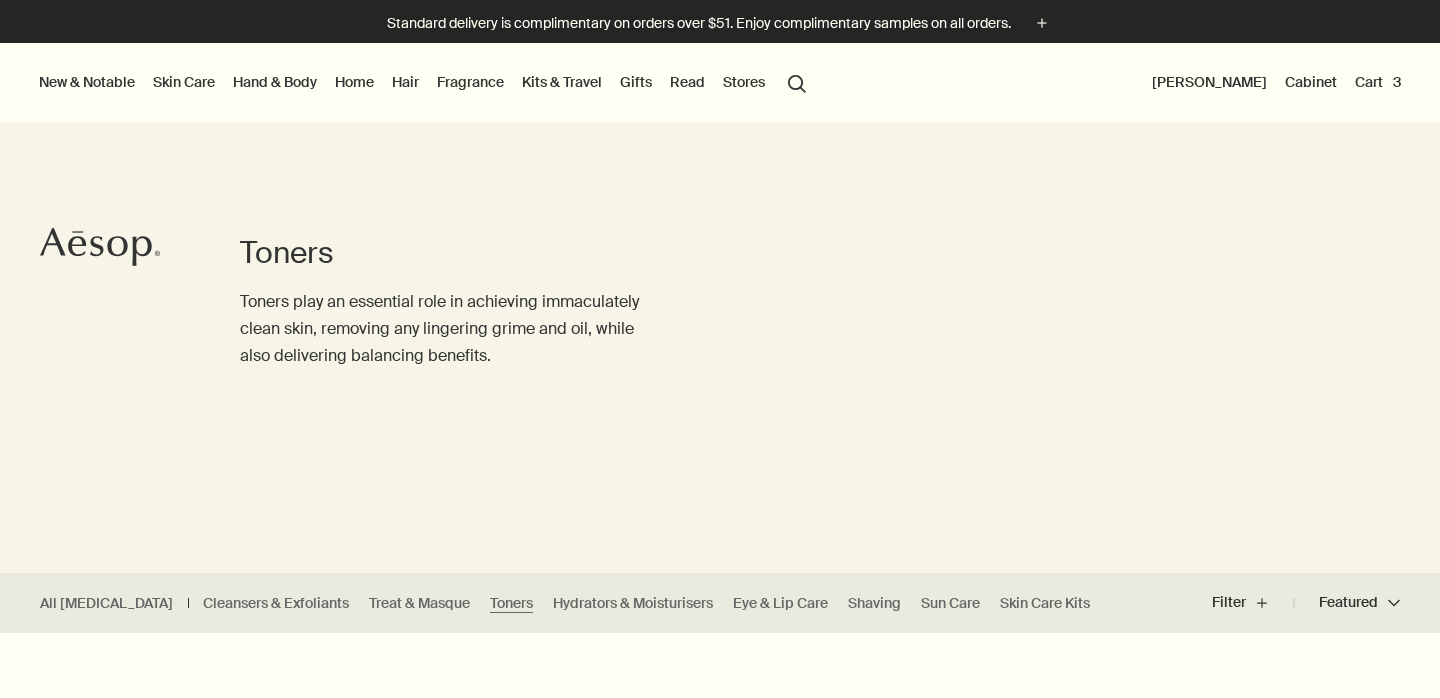 scroll, scrollTop: 34, scrollLeft: 0, axis: vertical 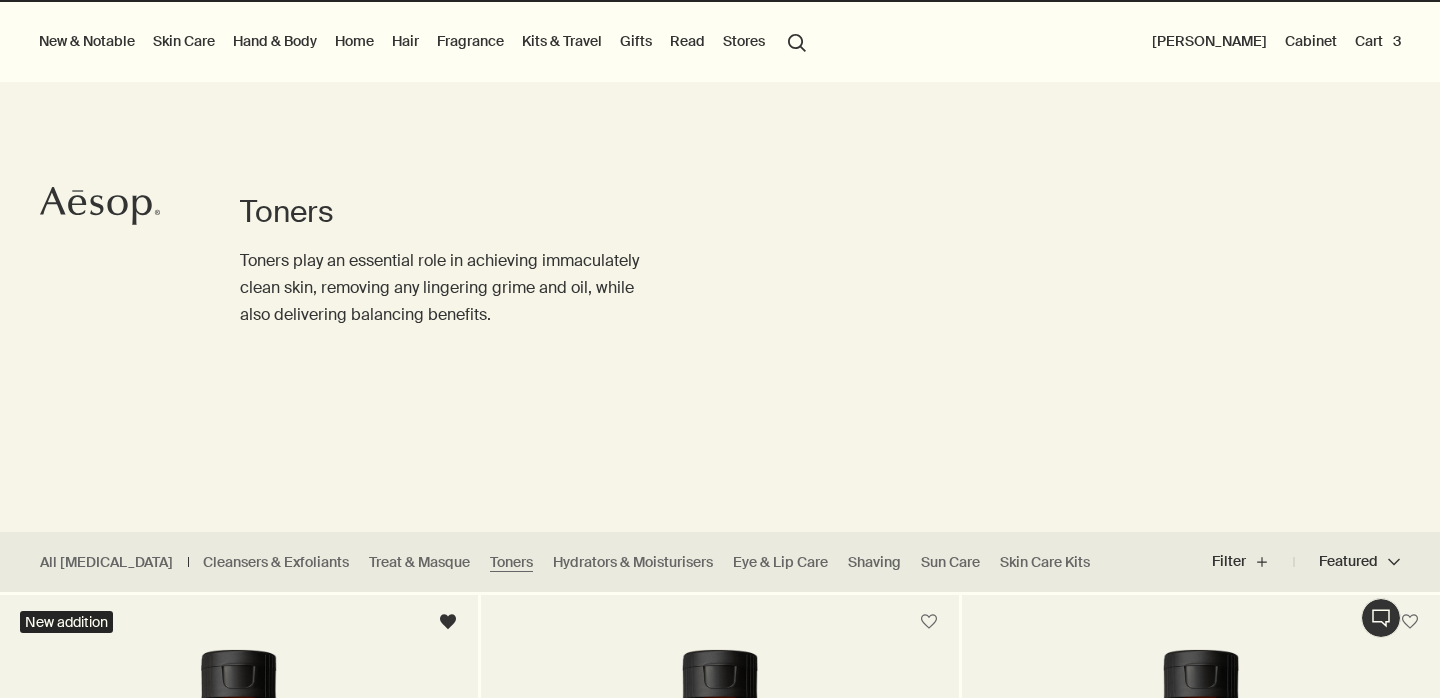 click on "Read" at bounding box center [687, 41] 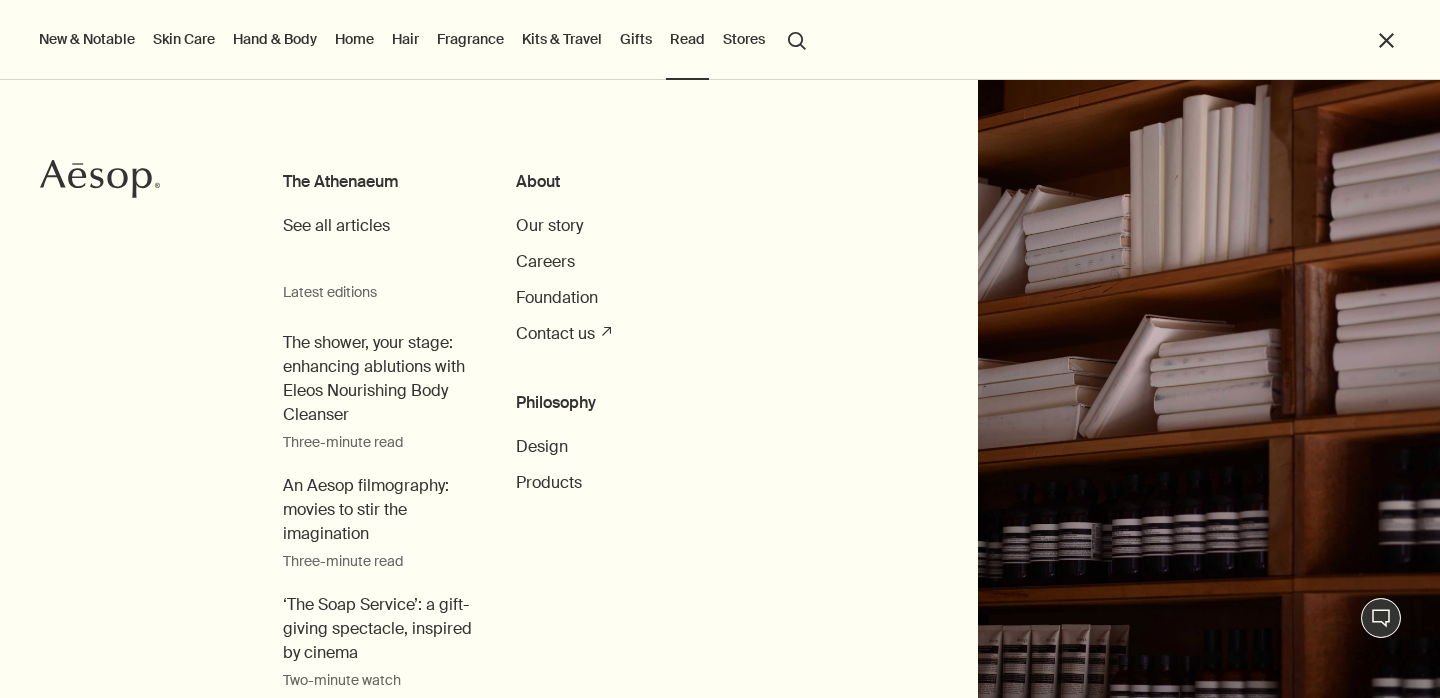 scroll, scrollTop: 0, scrollLeft: 0, axis: both 